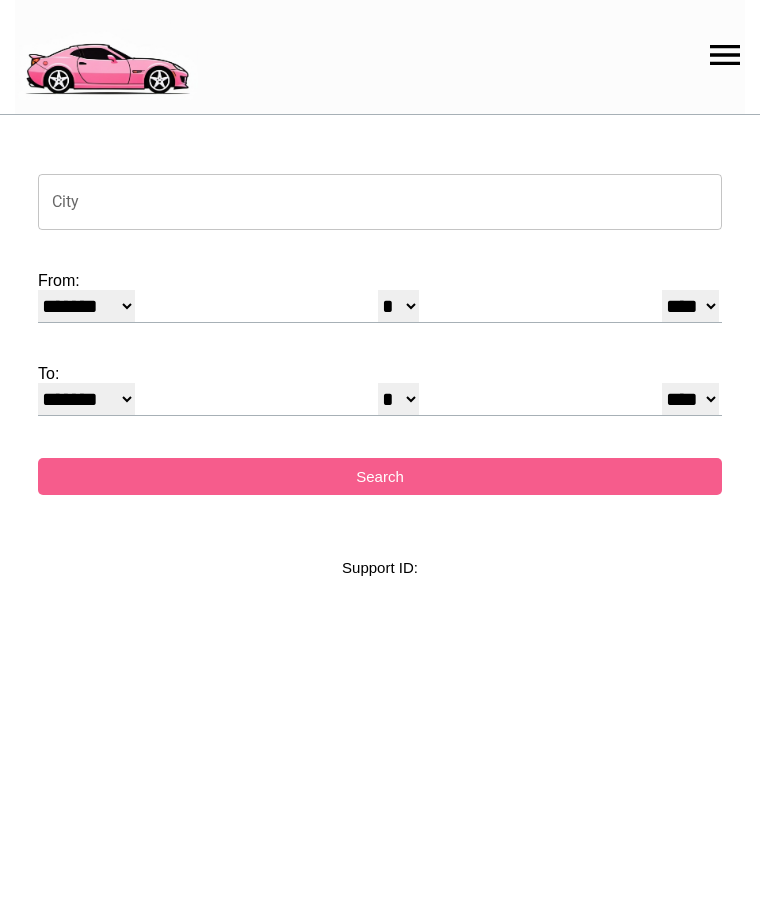 select on "*" 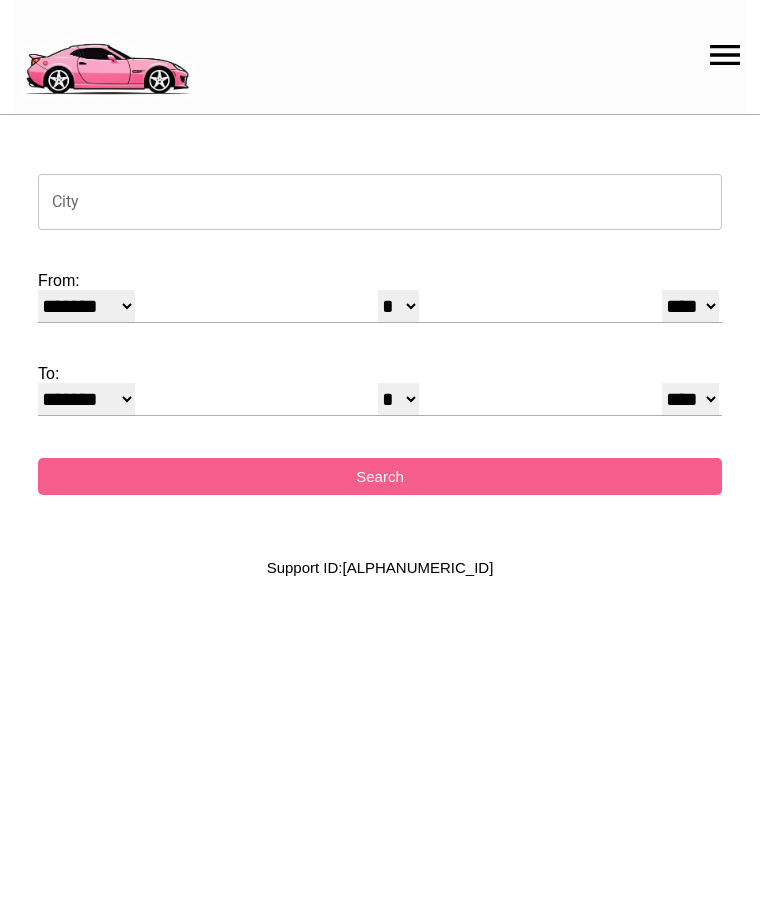 scroll, scrollTop: 0, scrollLeft: 0, axis: both 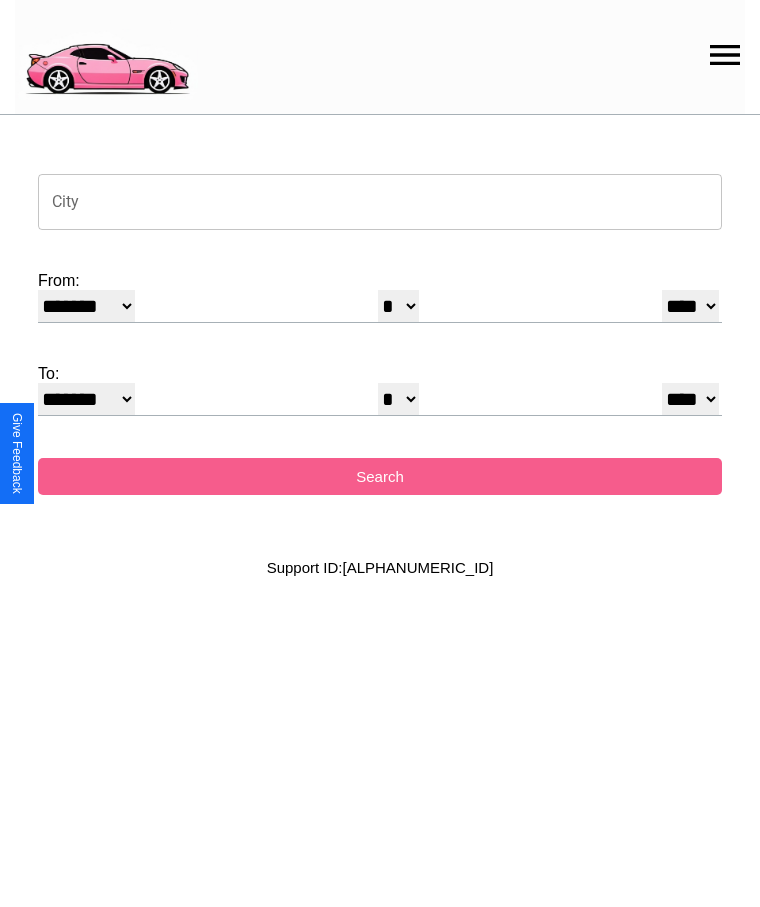 click 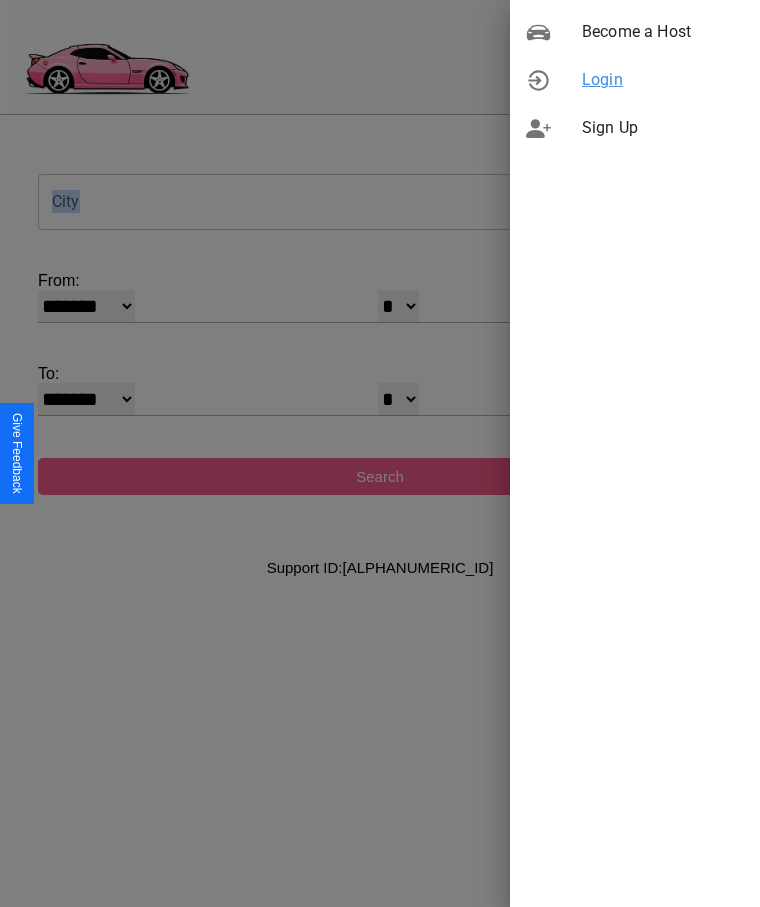 click on "Login" at bounding box center (663, 80) 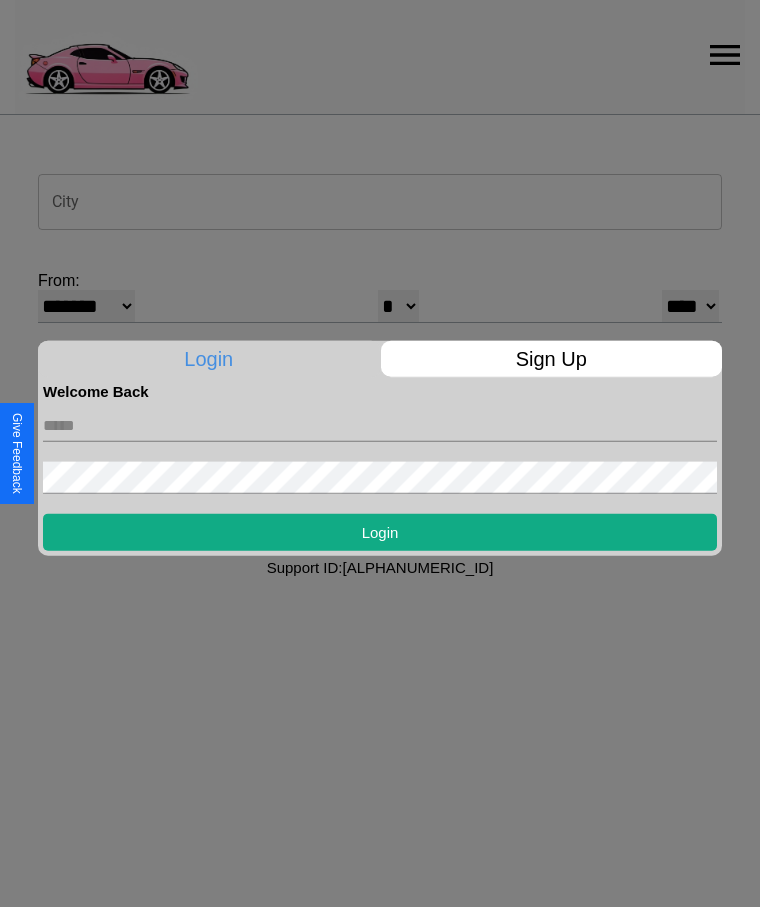 click at bounding box center [380, 425] 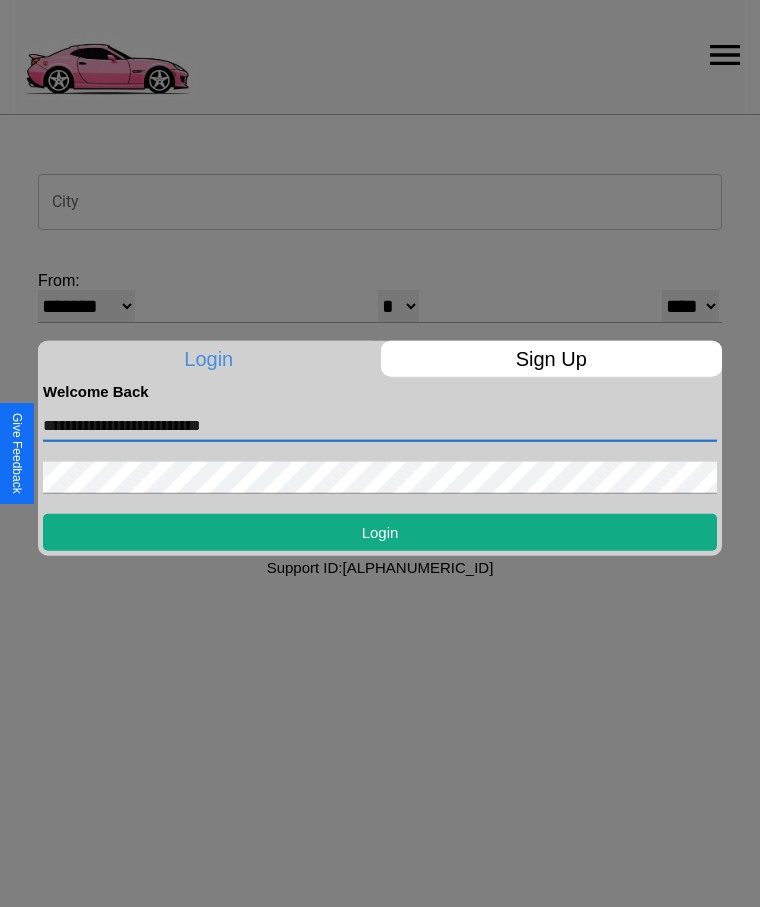 type on "**********" 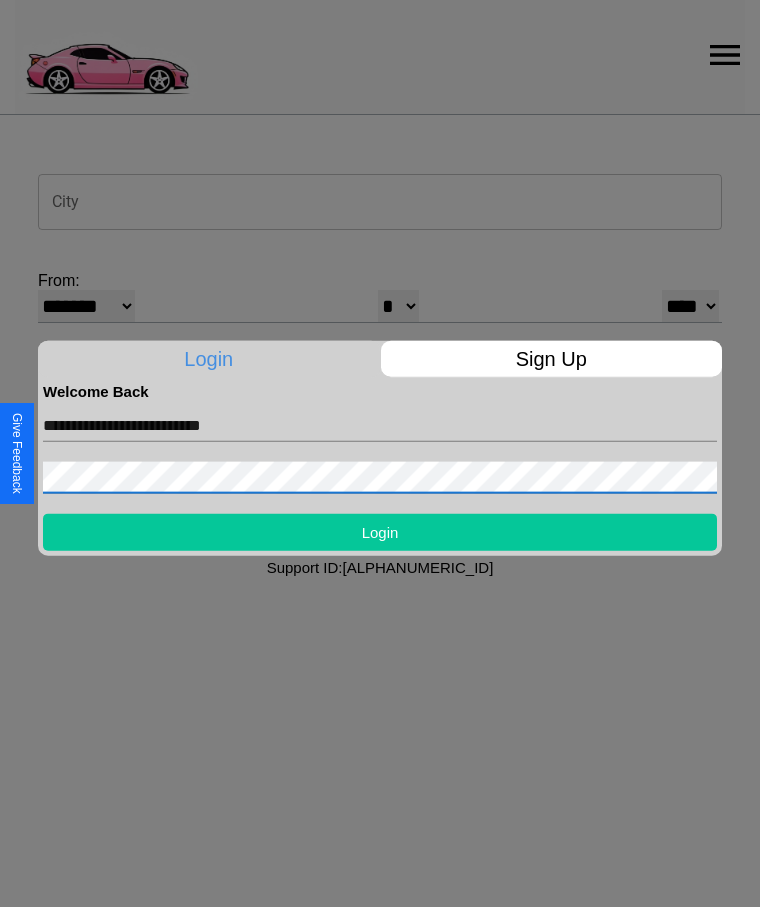 click on "Login" at bounding box center (380, 531) 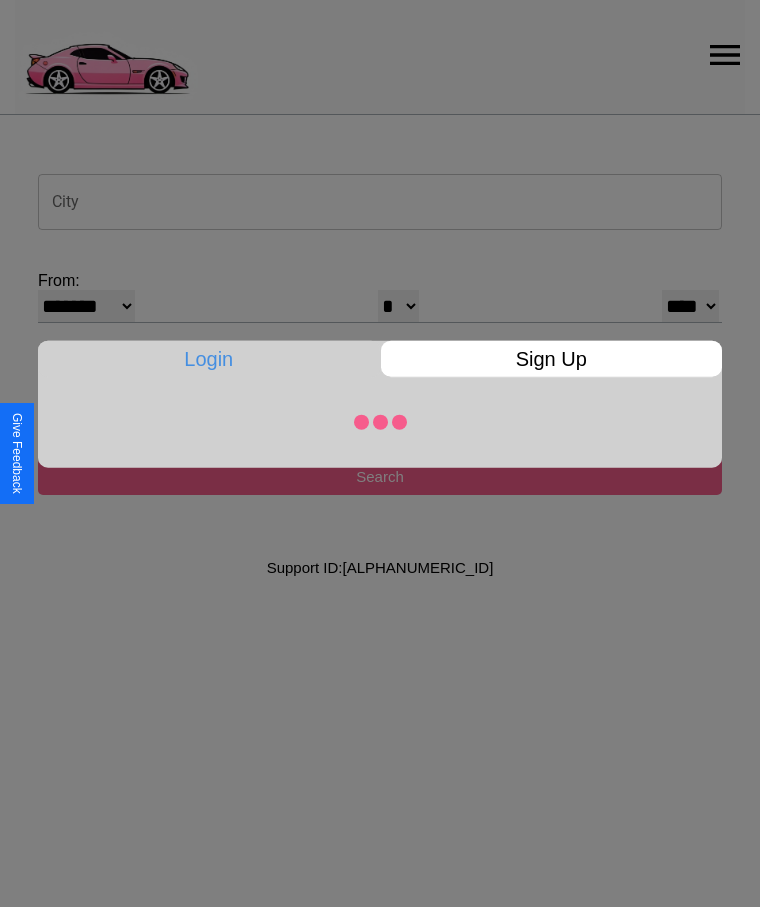 select on "*" 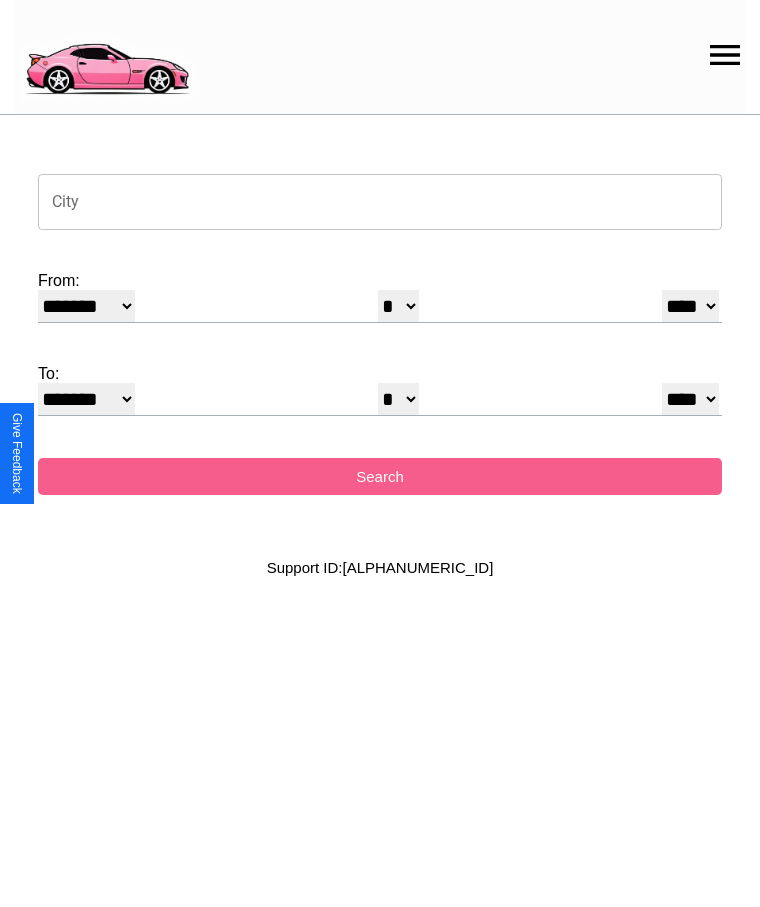click on "City" at bounding box center [380, 202] 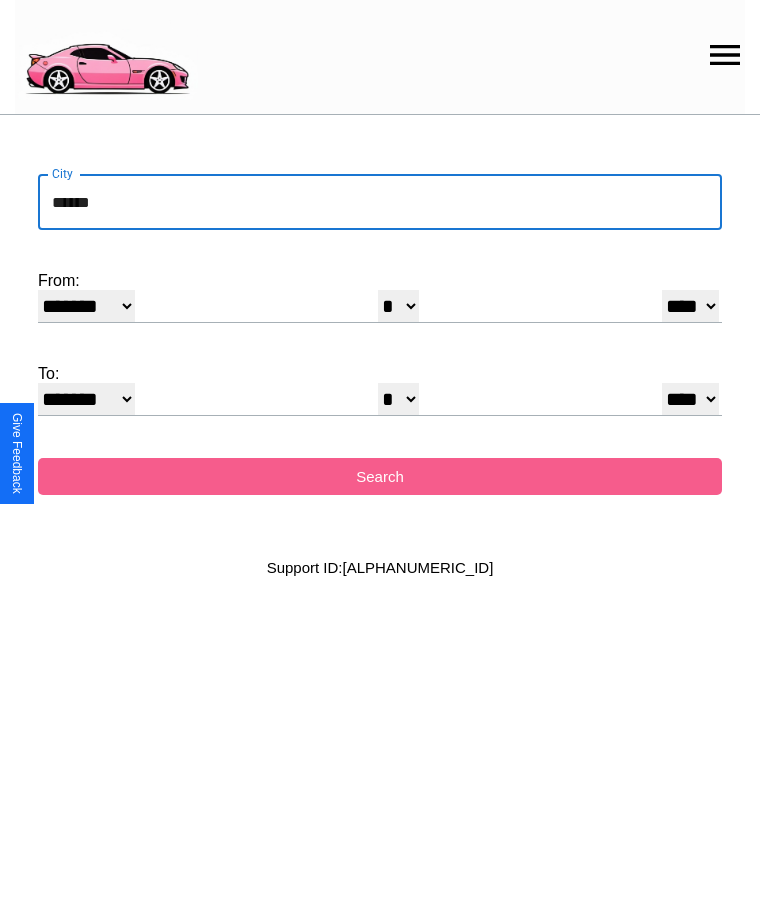 type on "******" 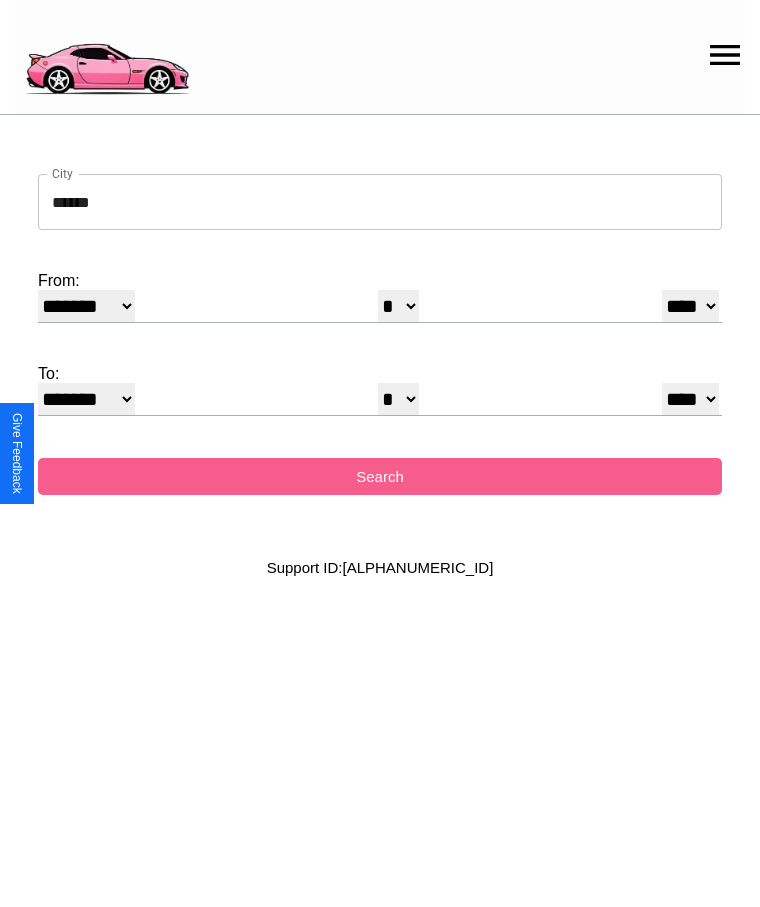 click on "******* ******** ***** ***** *** **** **** ****** ********* ******* ******** ********" at bounding box center [86, 306] 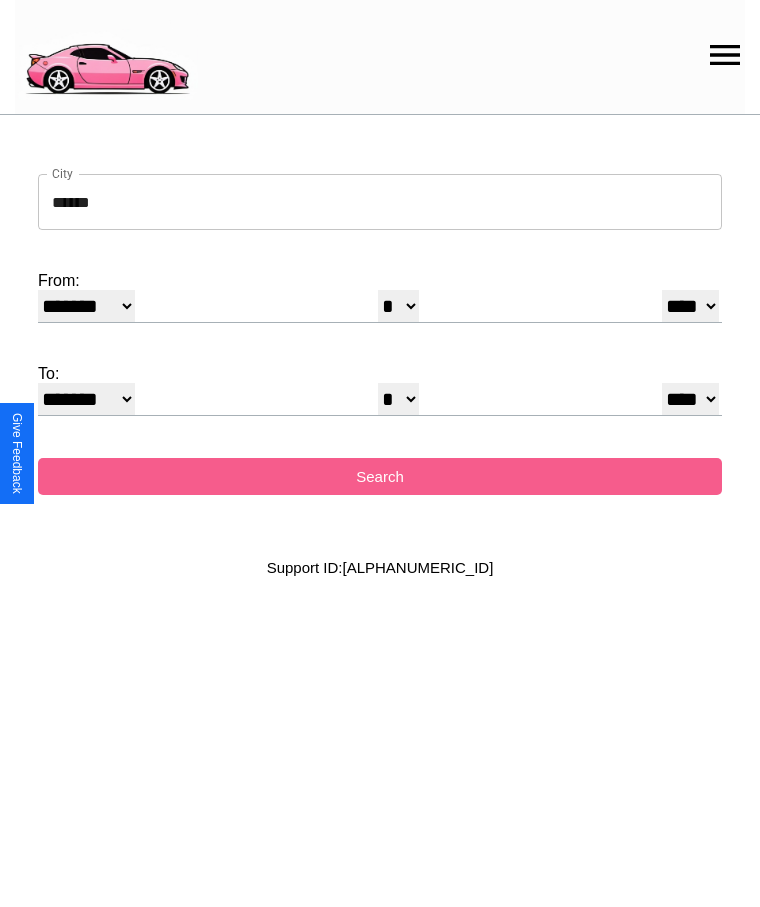 select on "**" 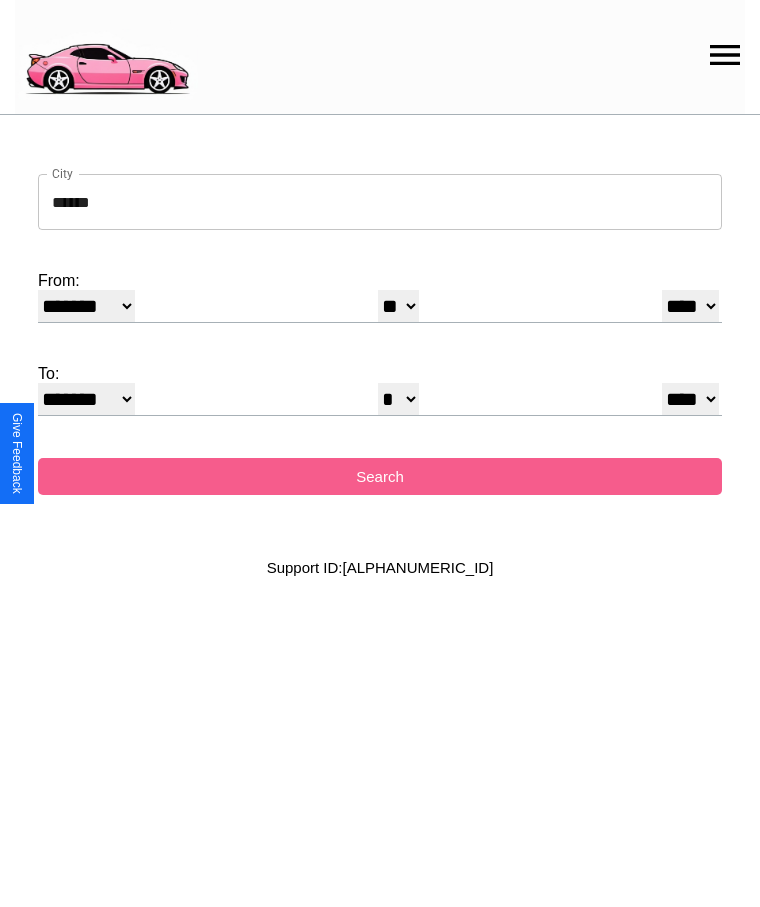 select on "**" 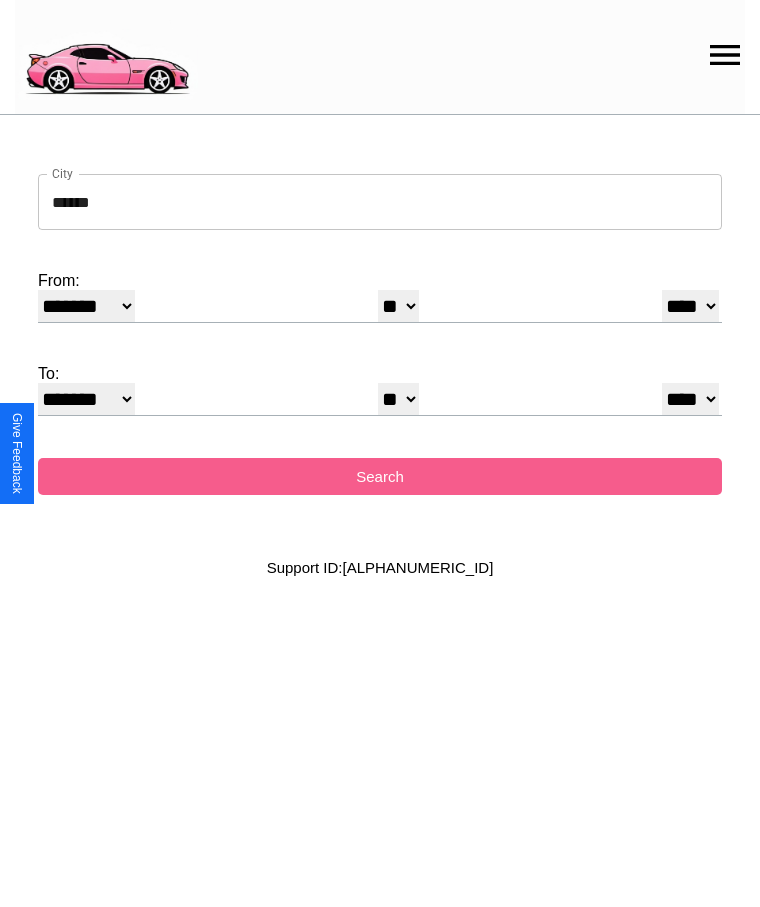 click on "******* ******** ***** ***** *** **** **** ****** ********* ******* ******** ********" at bounding box center (86, 399) 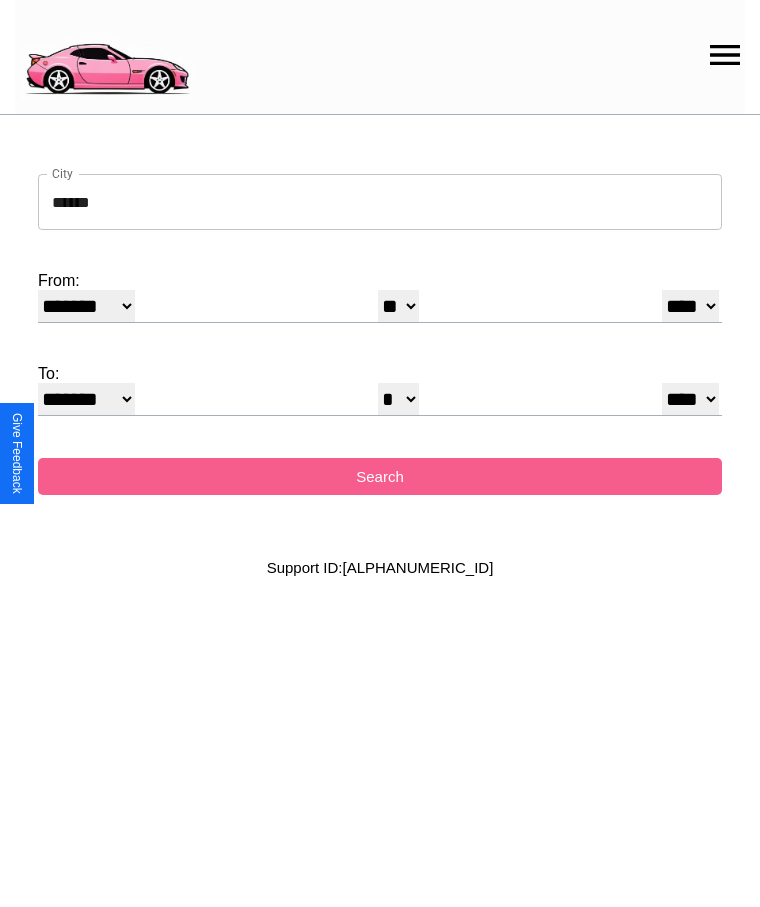 click on "**** **** **** **** **** **** **** **** **** ****" at bounding box center (690, 399) 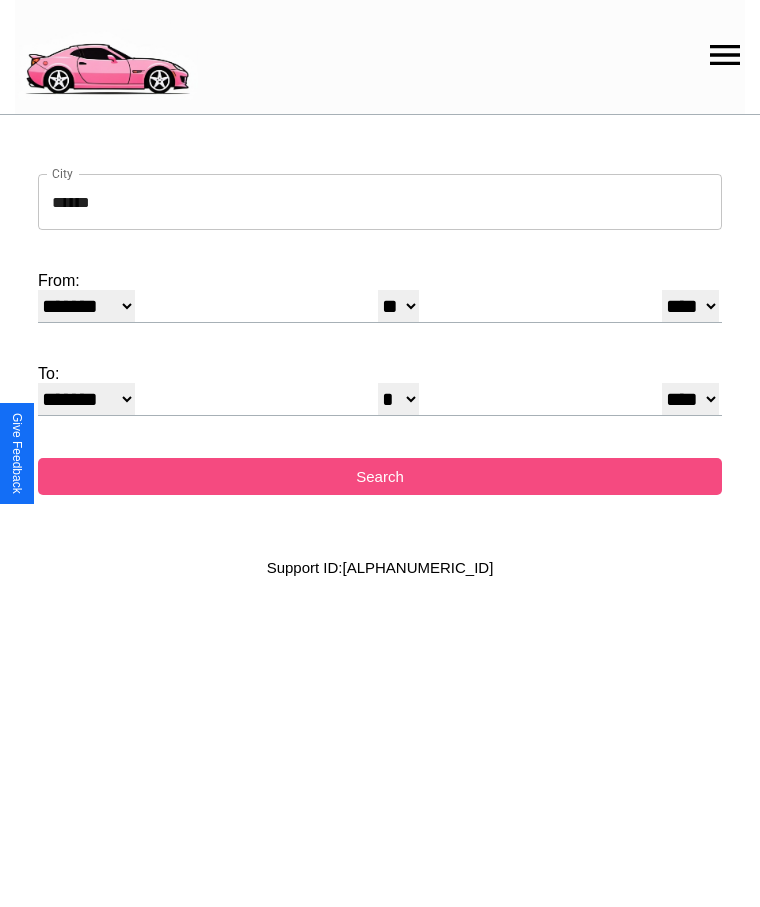 click on "Search" at bounding box center (380, 476) 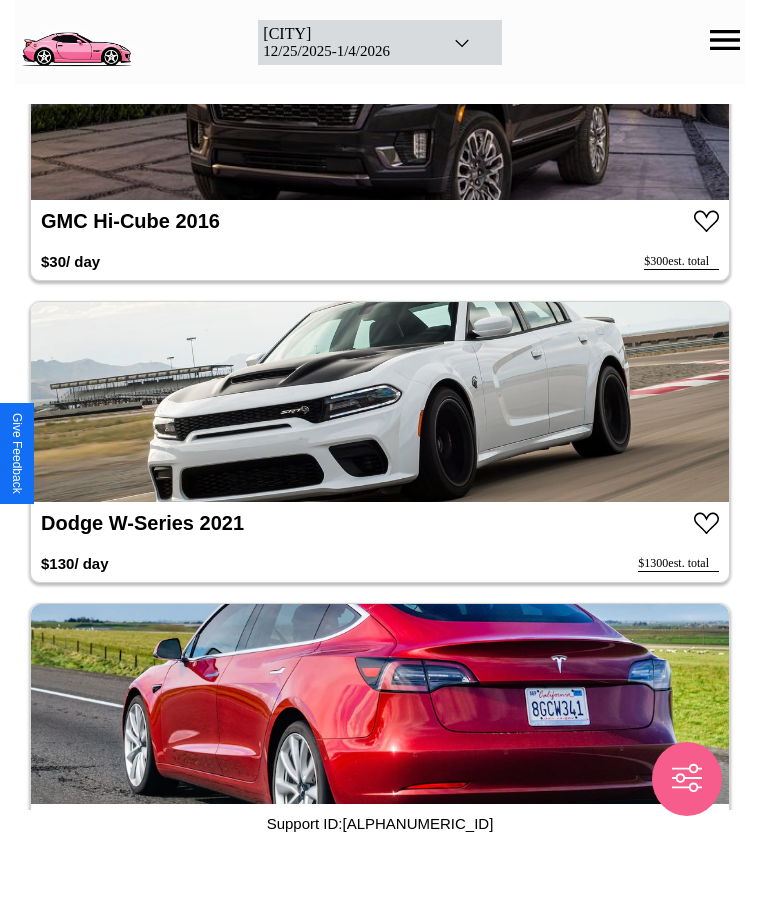 scroll, scrollTop: 120, scrollLeft: 0, axis: vertical 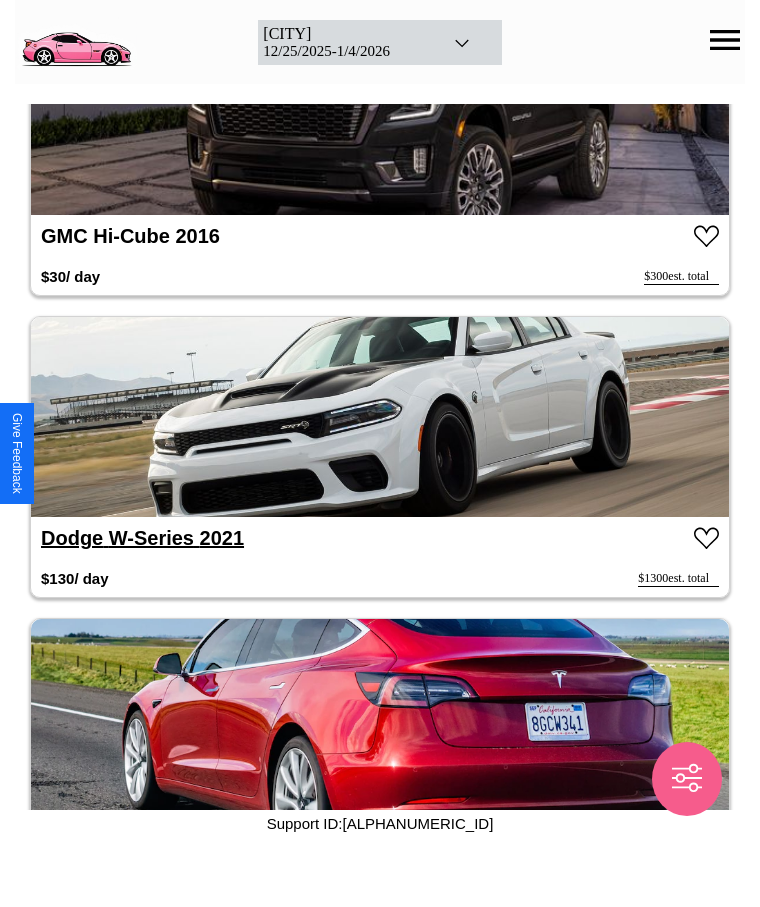 click on "Dodge   W-Series   2021" at bounding box center [142, 538] 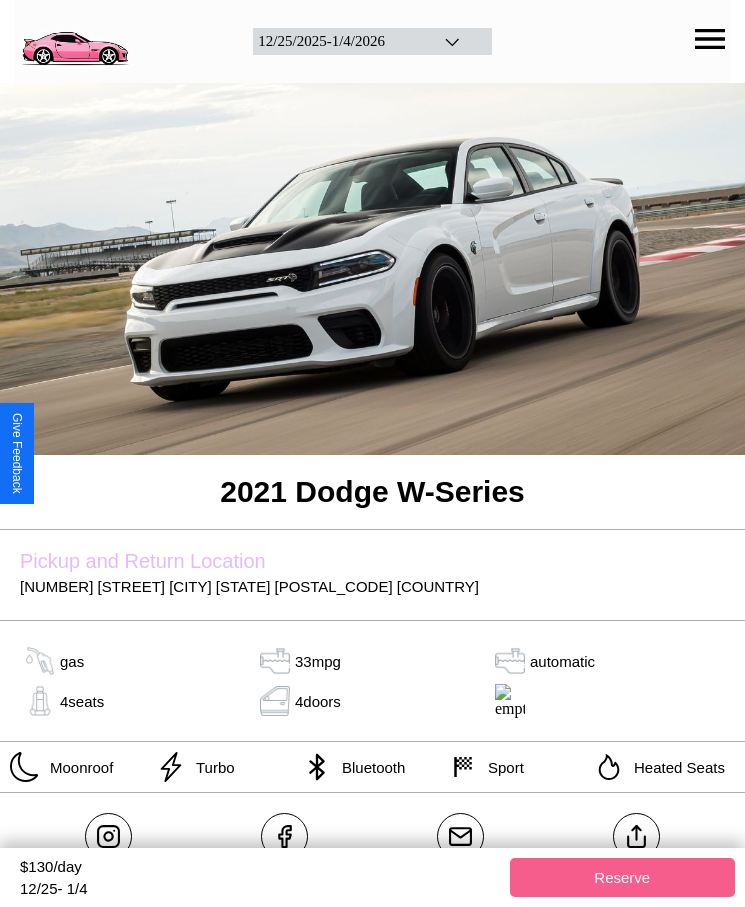 scroll, scrollTop: 159, scrollLeft: 0, axis: vertical 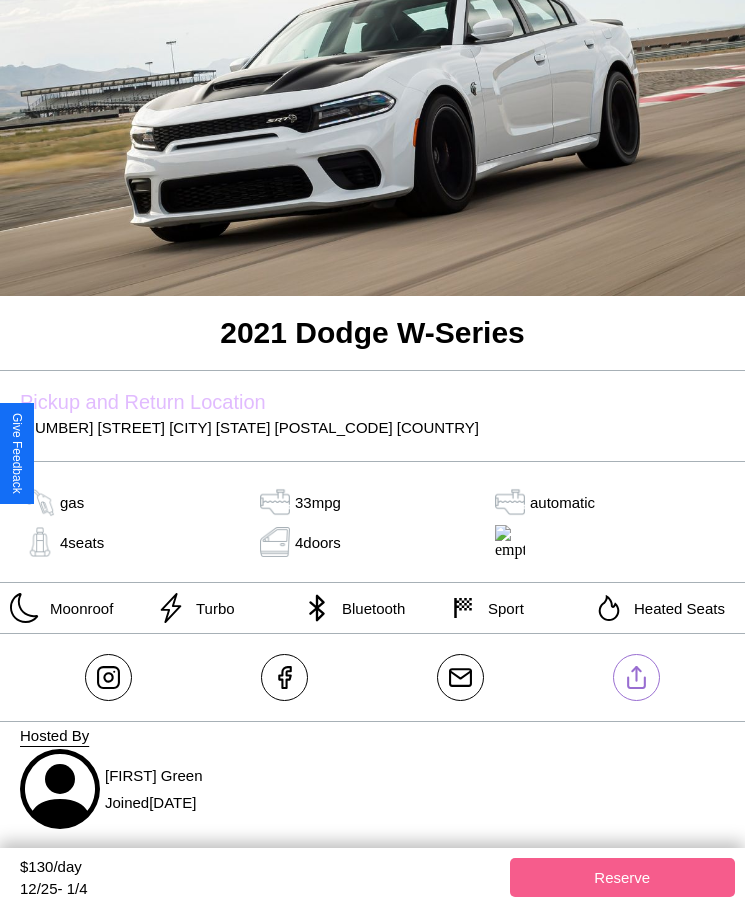 click 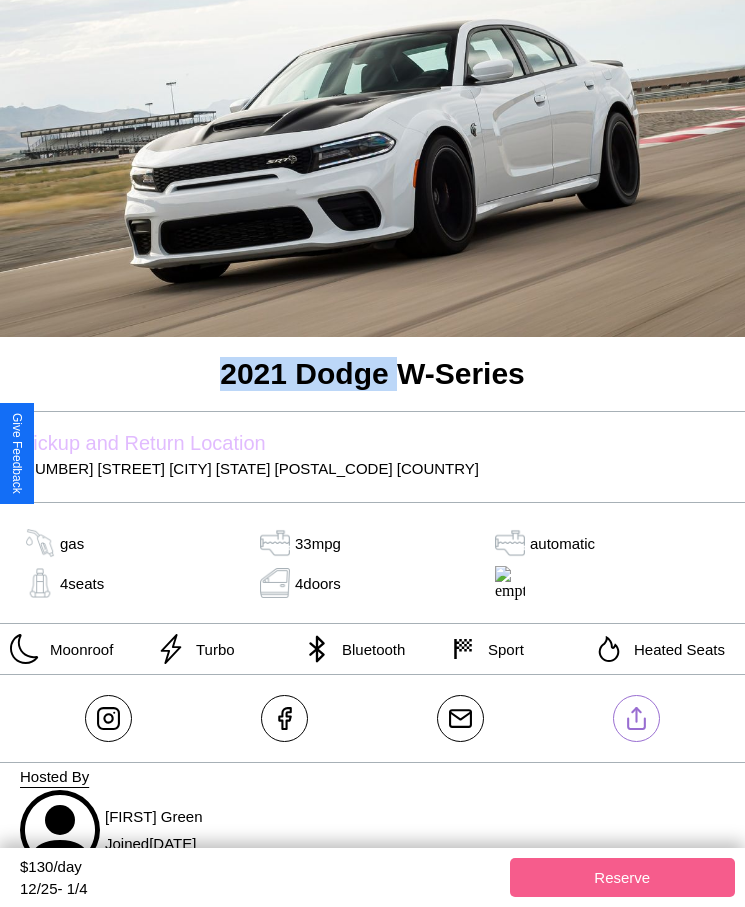 scroll, scrollTop: 133, scrollLeft: 0, axis: vertical 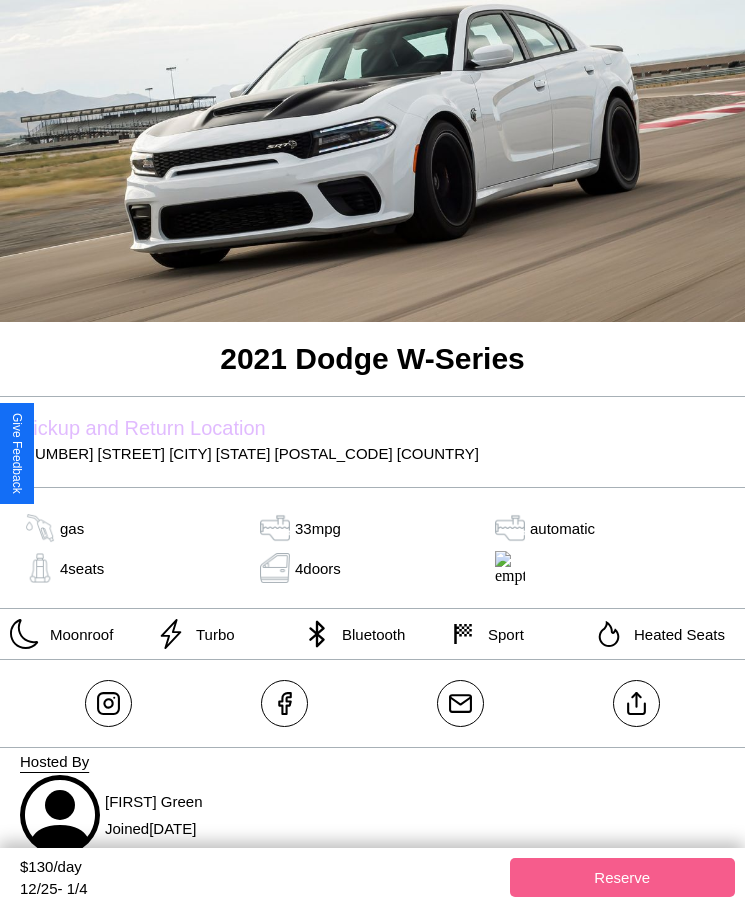 click on "[NUMBER] [STREET]  [CITY] [STATE] [POSTAL_CODE] [COUNTRY]" at bounding box center (372, 453) 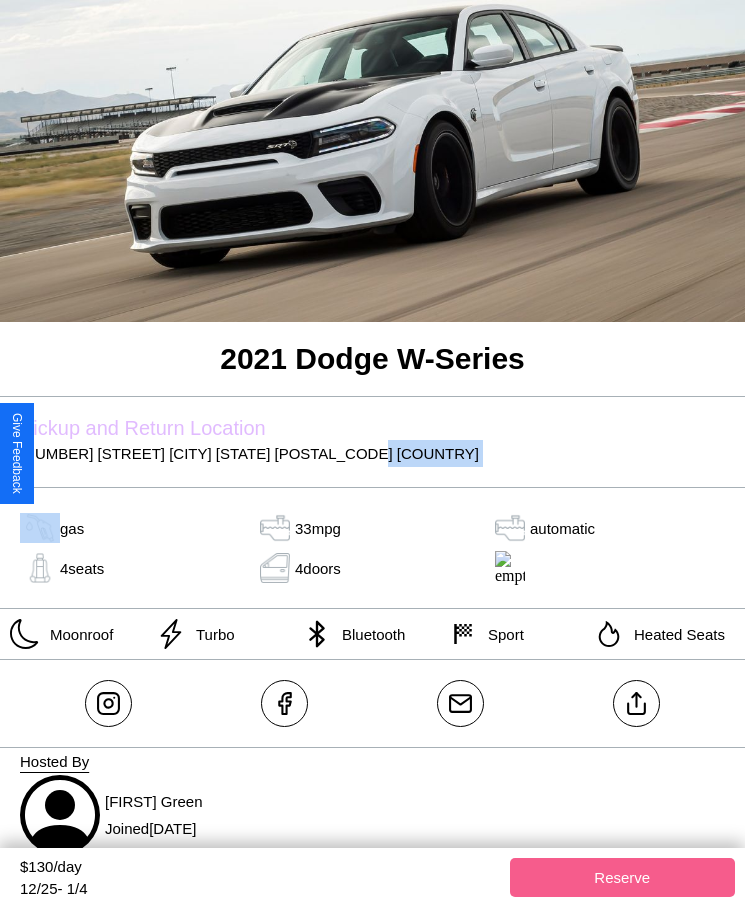 click on "[NUMBER] [STREET]  [CITY] [STATE] [POSTAL_CODE] [COUNTRY]" at bounding box center (372, 453) 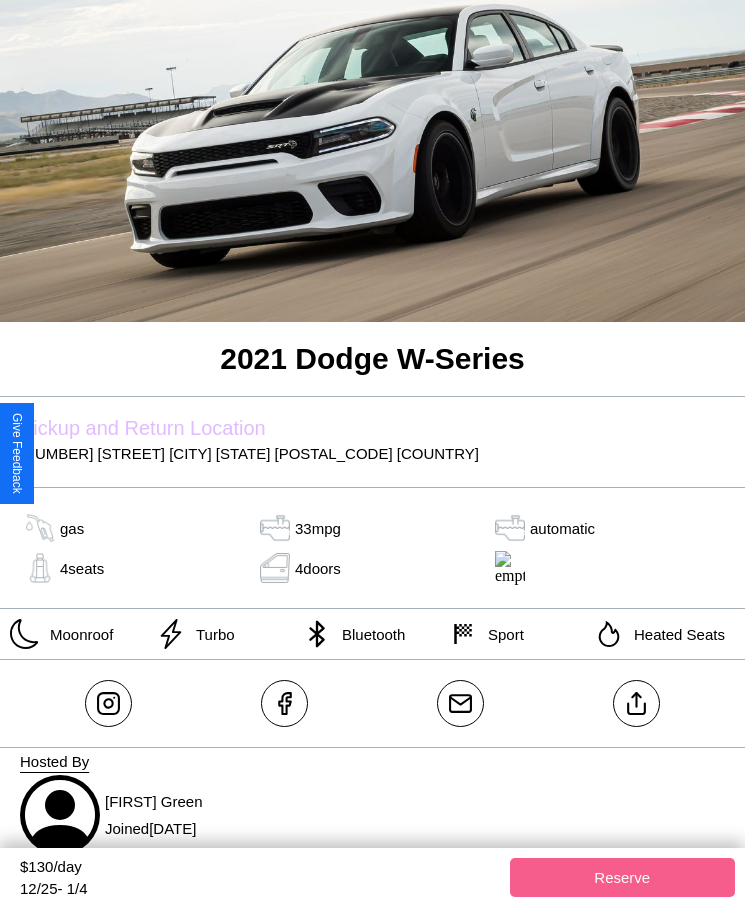 click on "[NUMBER] [STREET]  [CITY] [STATE] [POSTAL_CODE] [COUNTRY]" at bounding box center [372, 453] 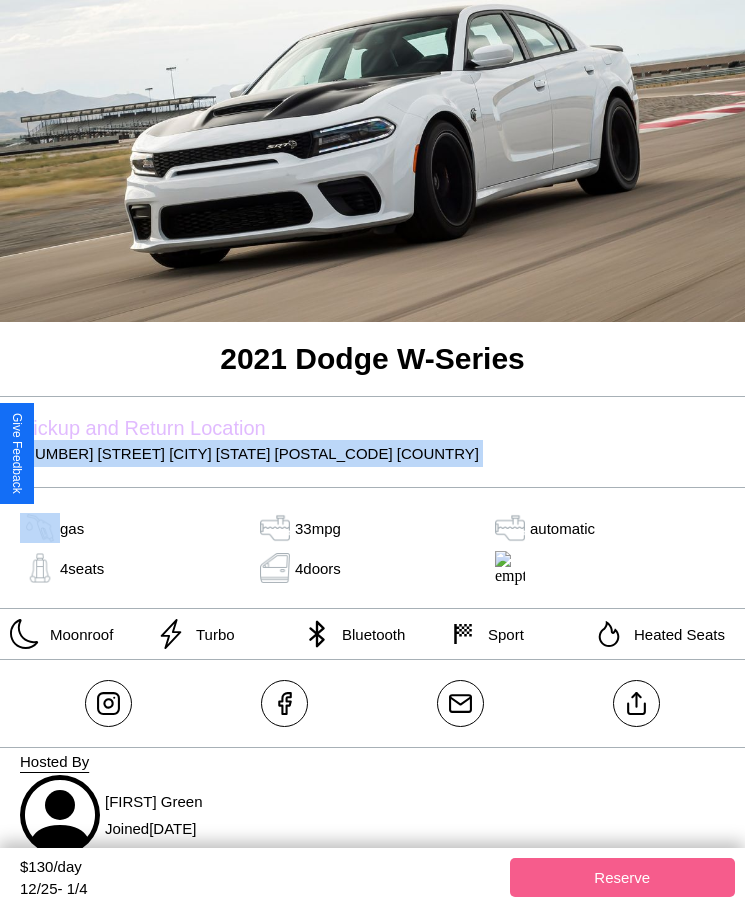 click on "[NUMBER] [STREET]  [CITY] [STATE] [POSTAL_CODE] [COUNTRY]" at bounding box center (372, 453) 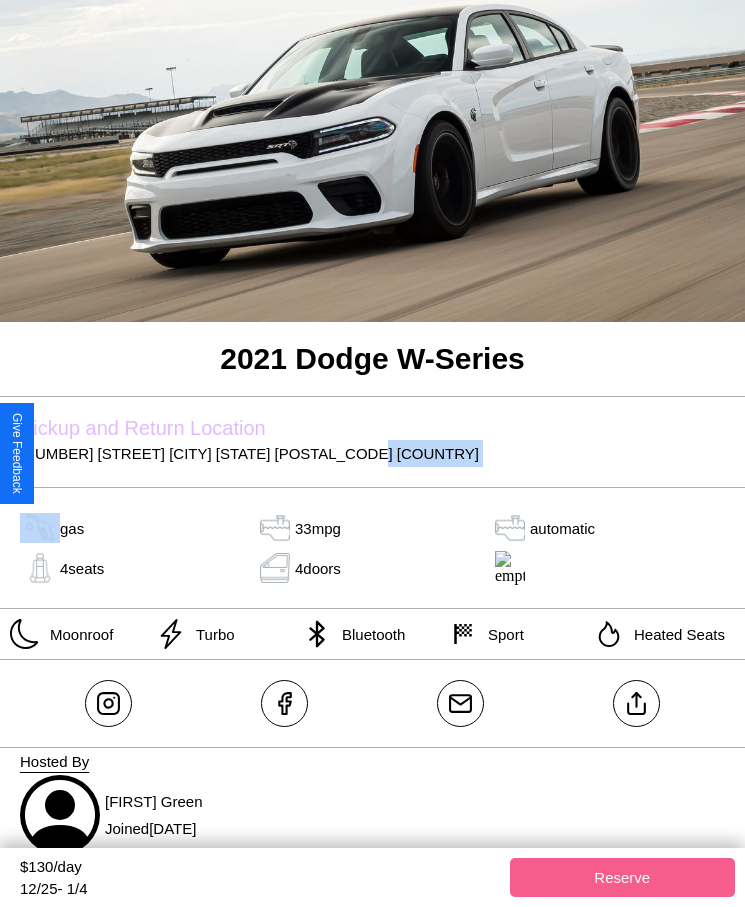 click on "[NUMBER] [STREET]  [CITY] [STATE] [POSTAL_CODE] [COUNTRY]" at bounding box center (372, 453) 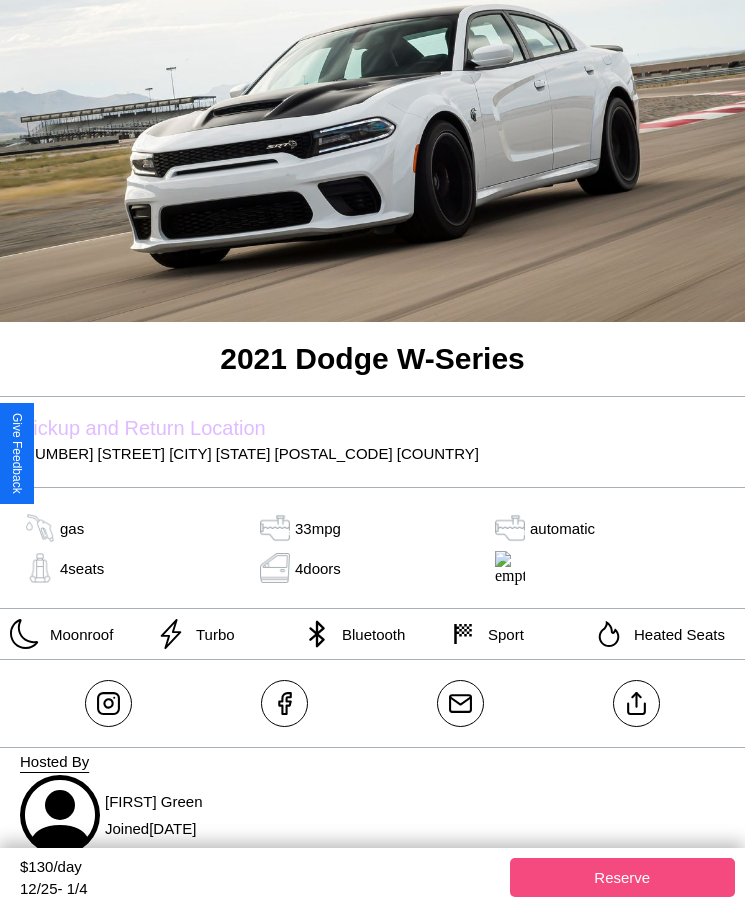 click on "Reserve" at bounding box center (623, 877) 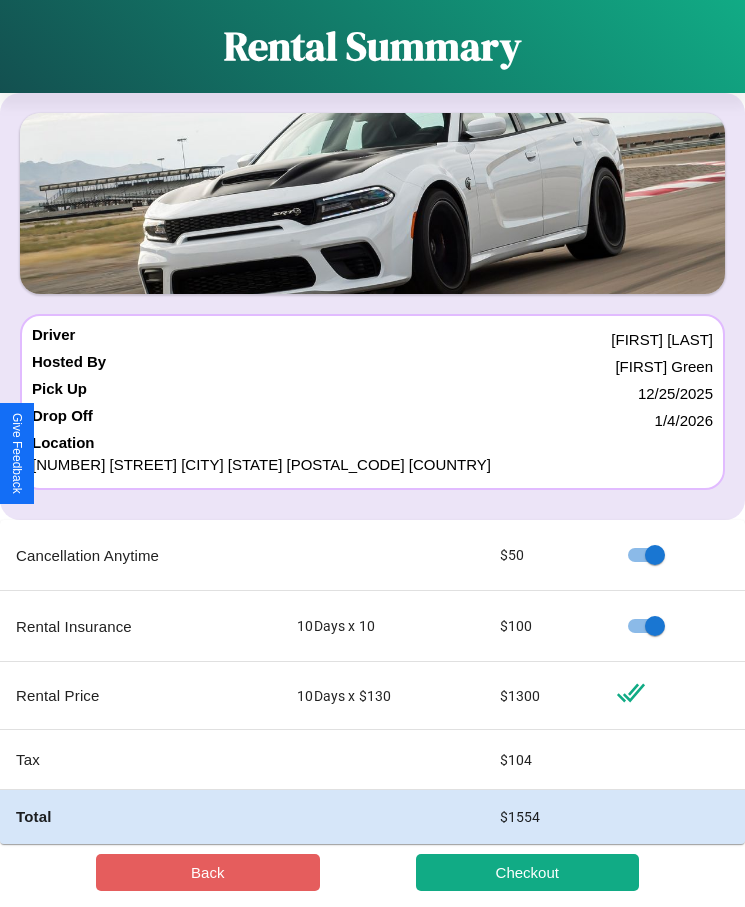 scroll, scrollTop: 23, scrollLeft: 0, axis: vertical 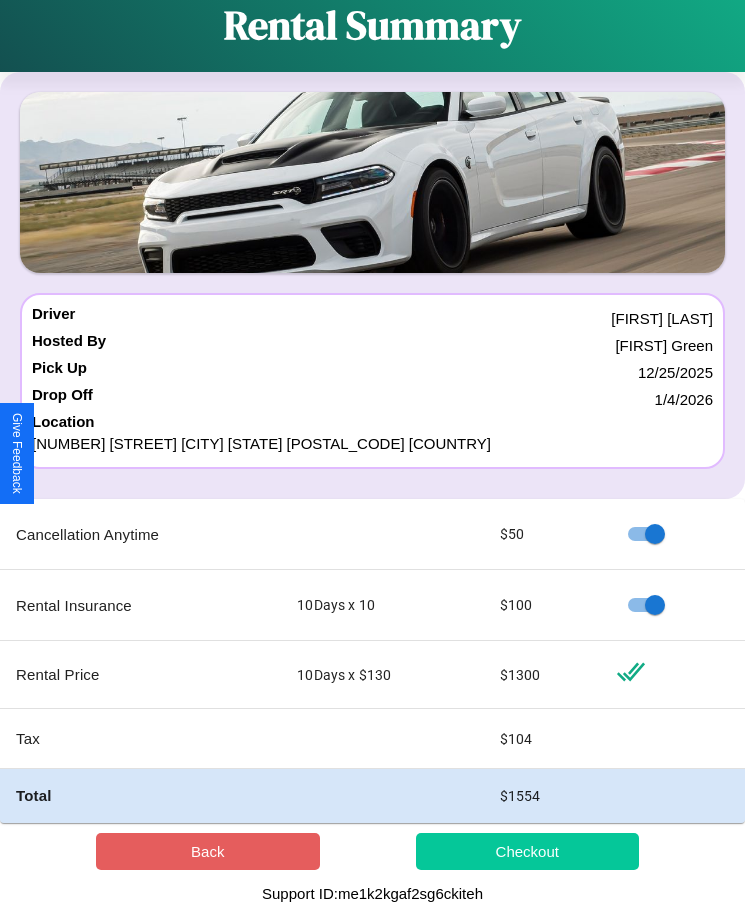 click on "Checkout" at bounding box center (528, 851) 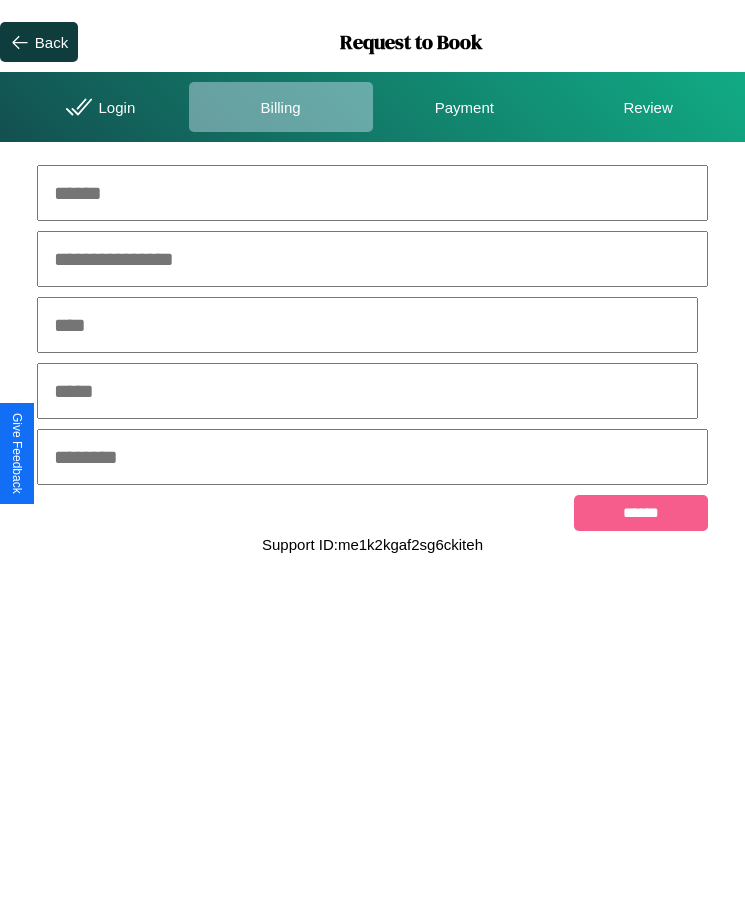 scroll, scrollTop: 0, scrollLeft: 0, axis: both 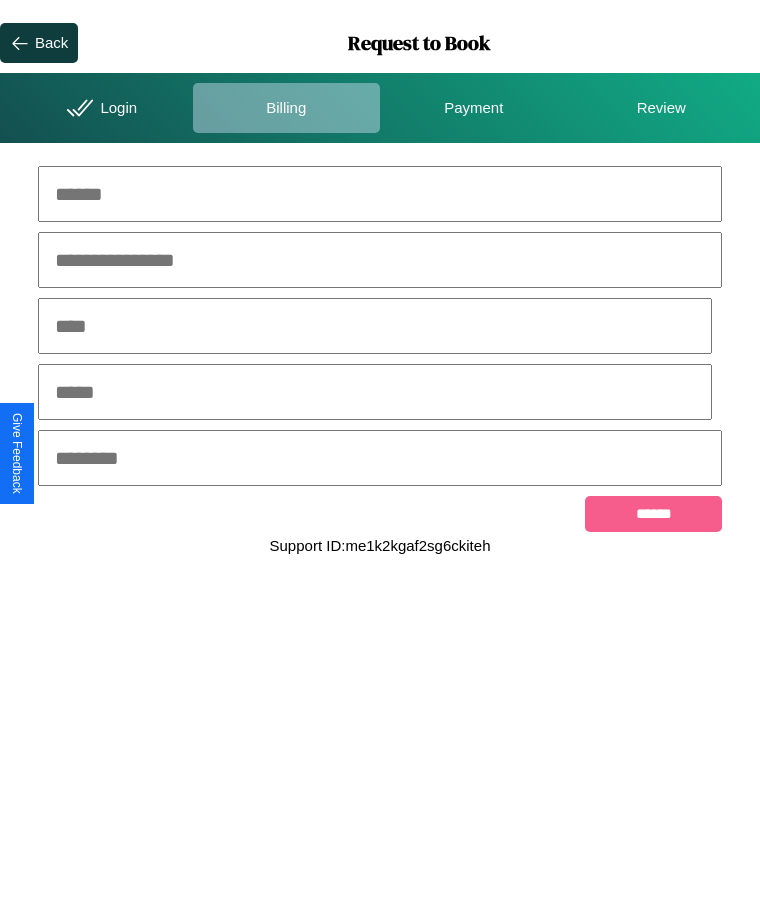 click at bounding box center (380, 194) 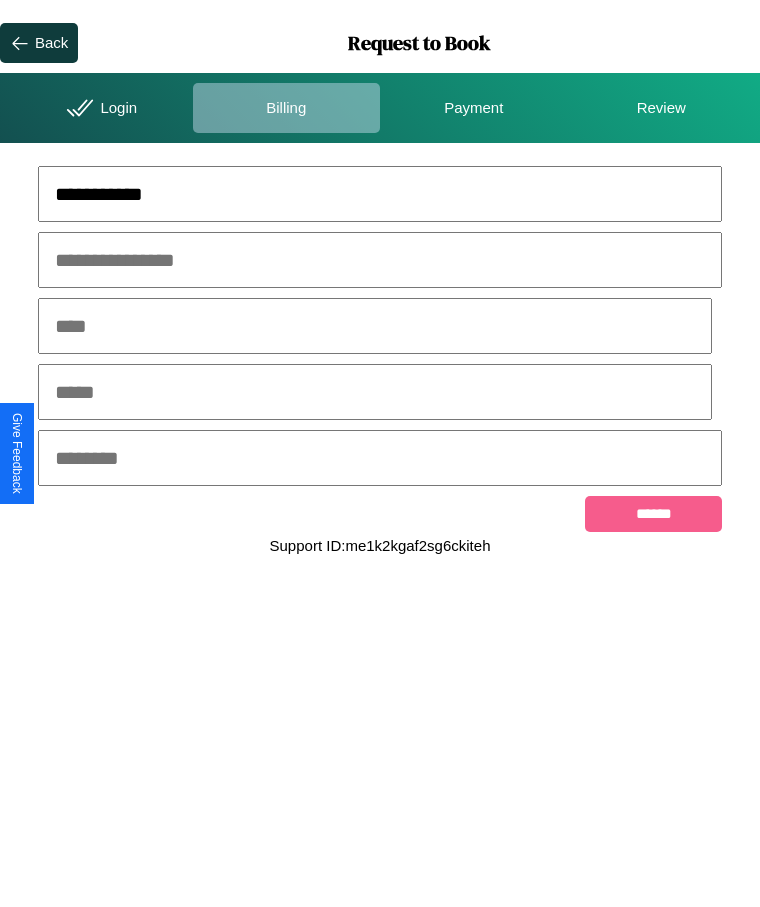 type on "**********" 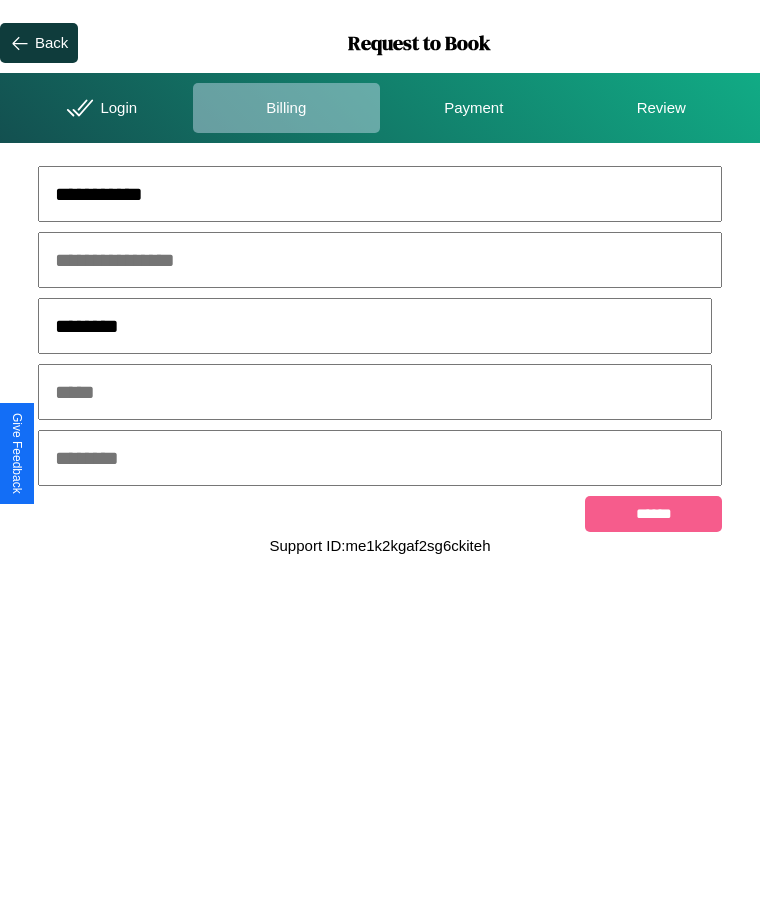 type on "********" 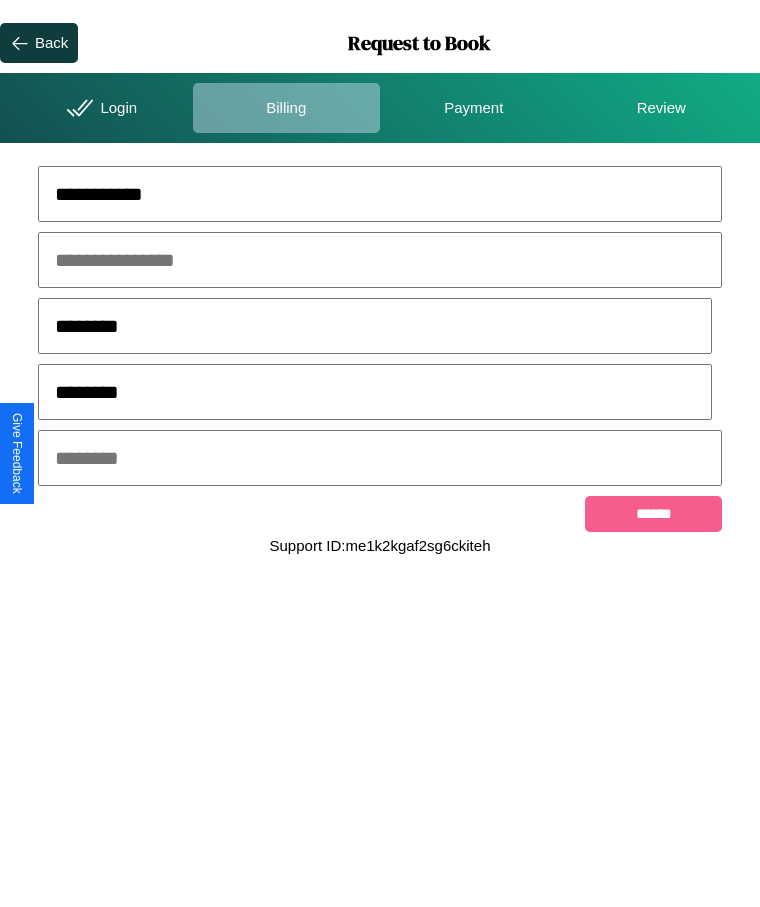 type on "********" 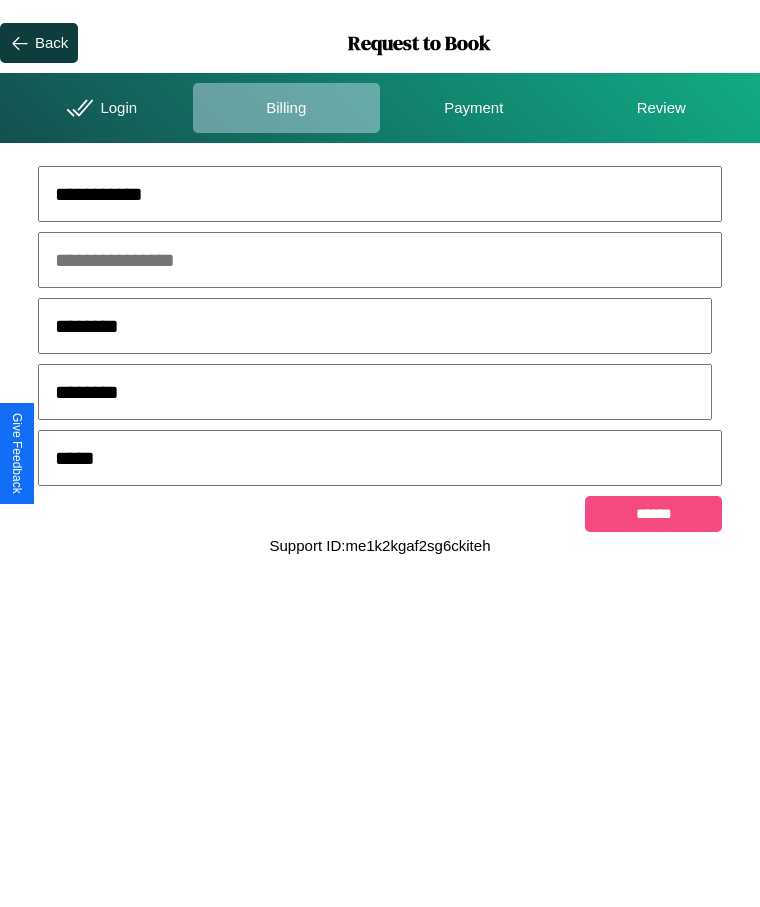 type on "*****" 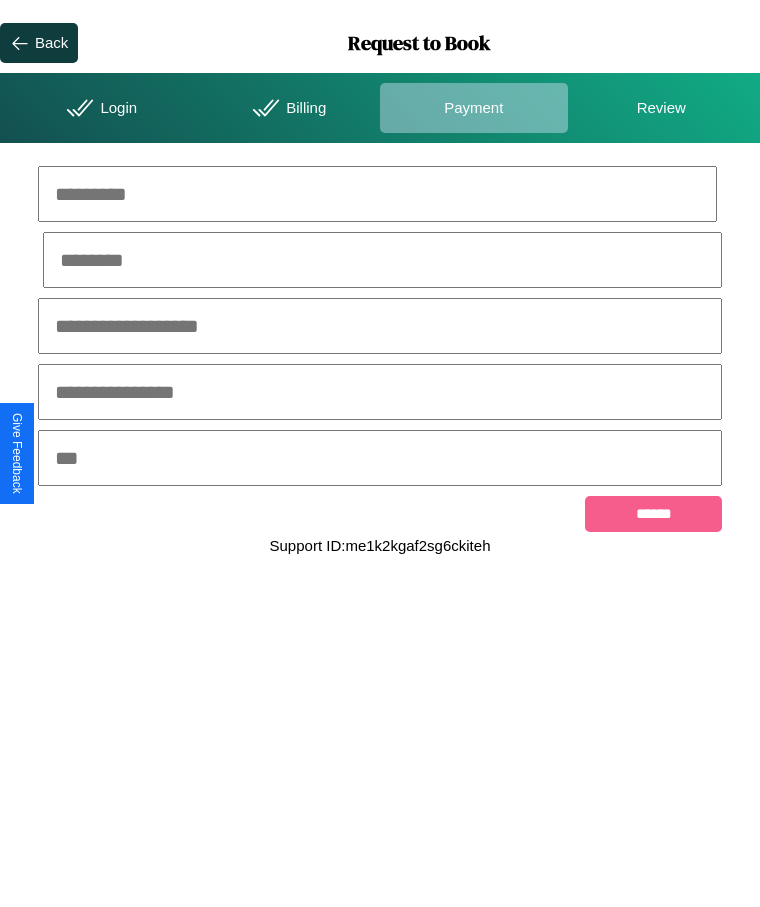 click at bounding box center (377, 194) 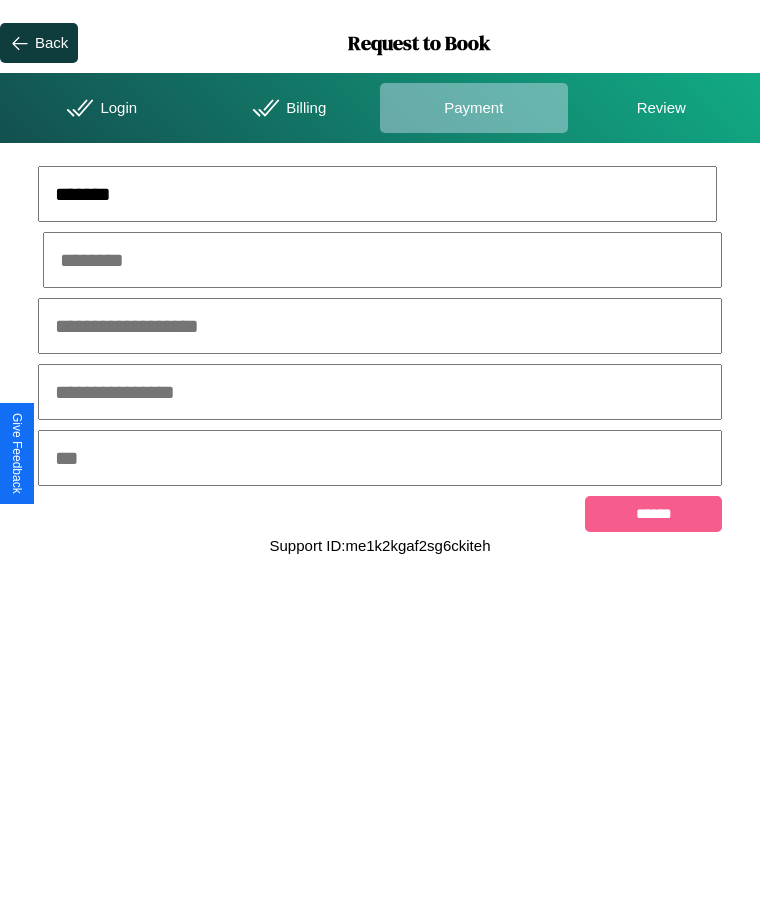 type on "*******" 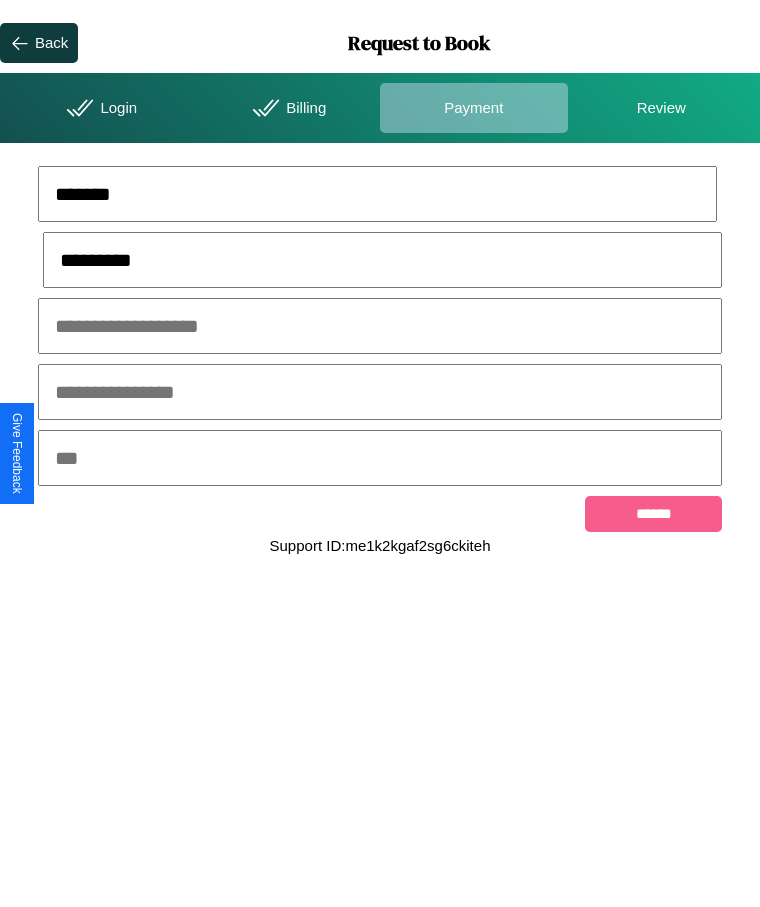 type on "*********" 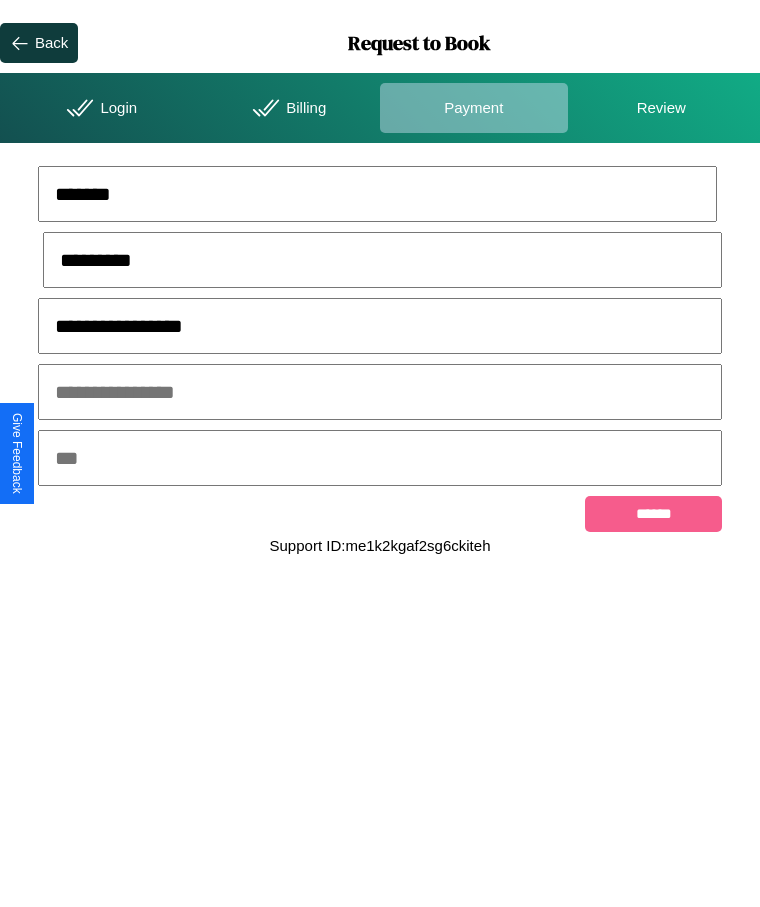 type on "**********" 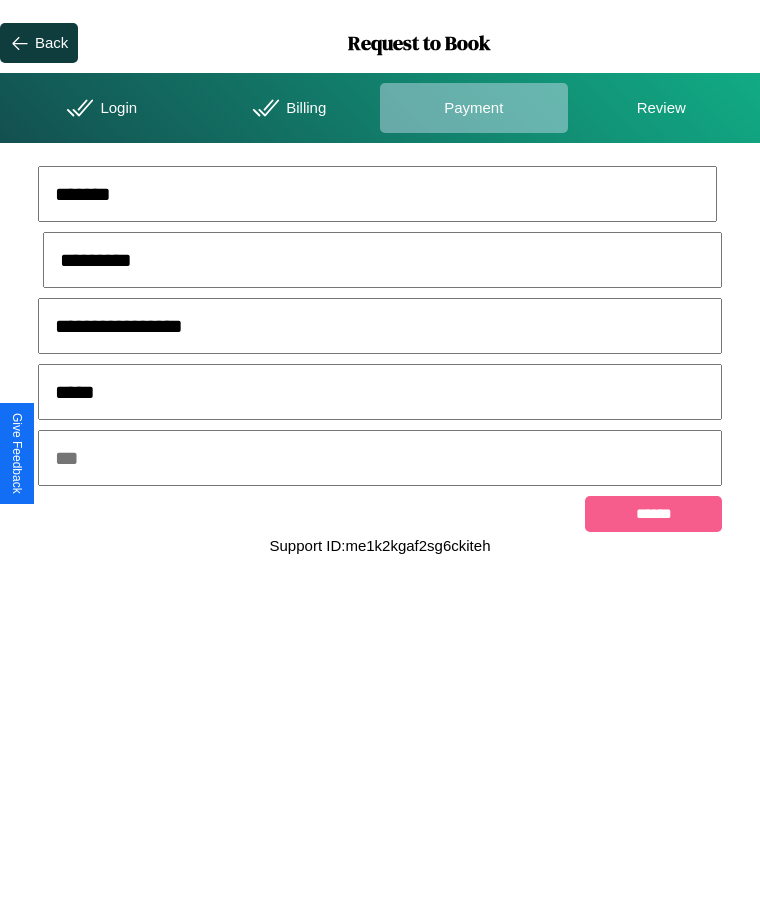 type on "*****" 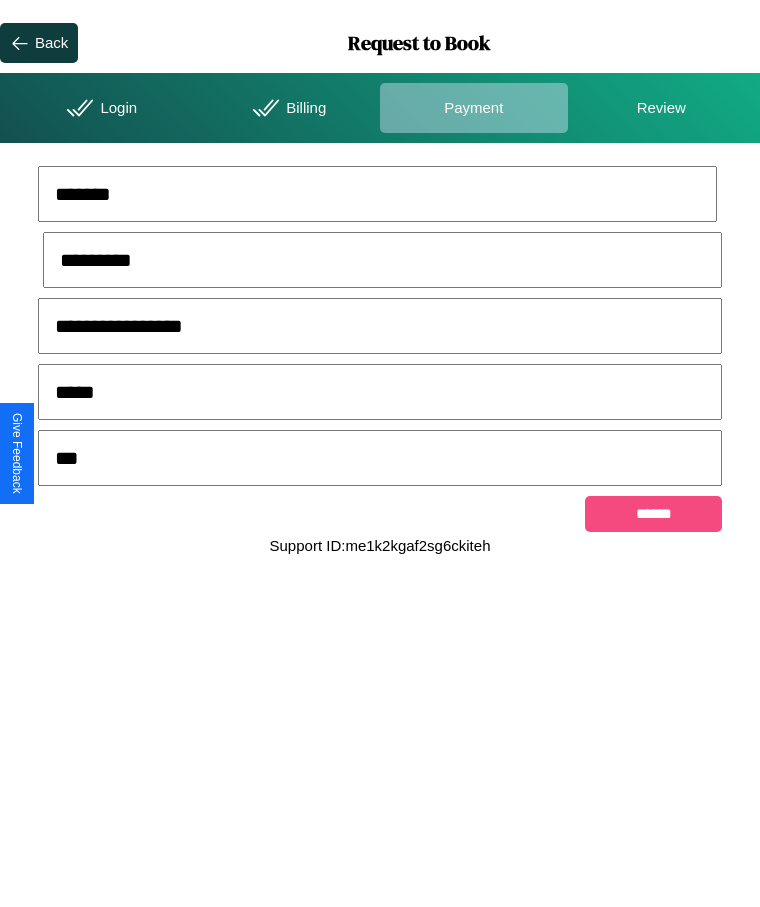 type on "***" 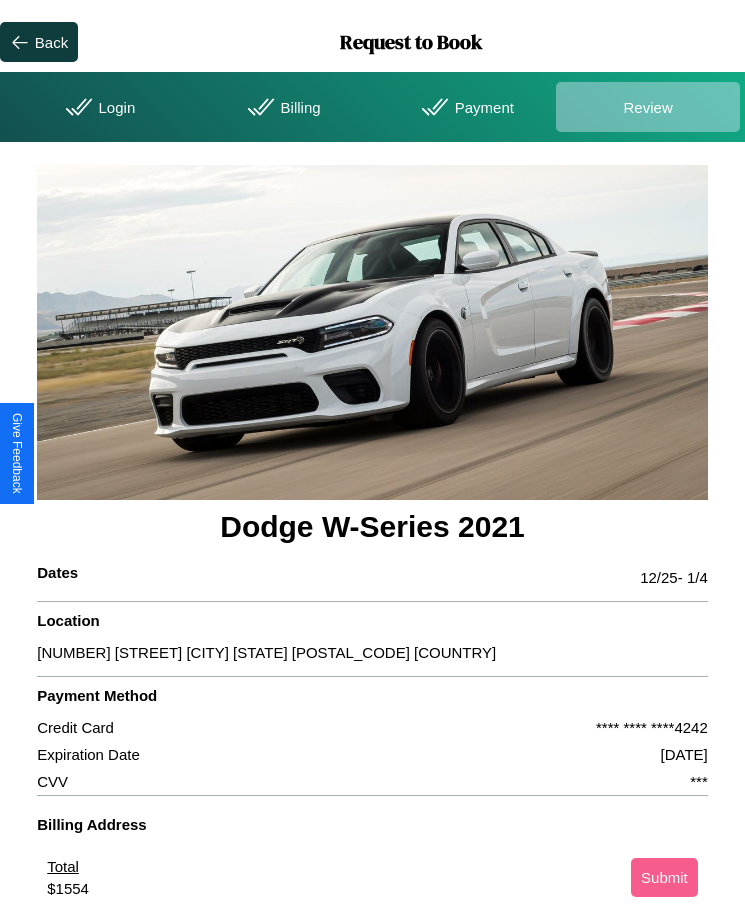 scroll, scrollTop: 2, scrollLeft: 0, axis: vertical 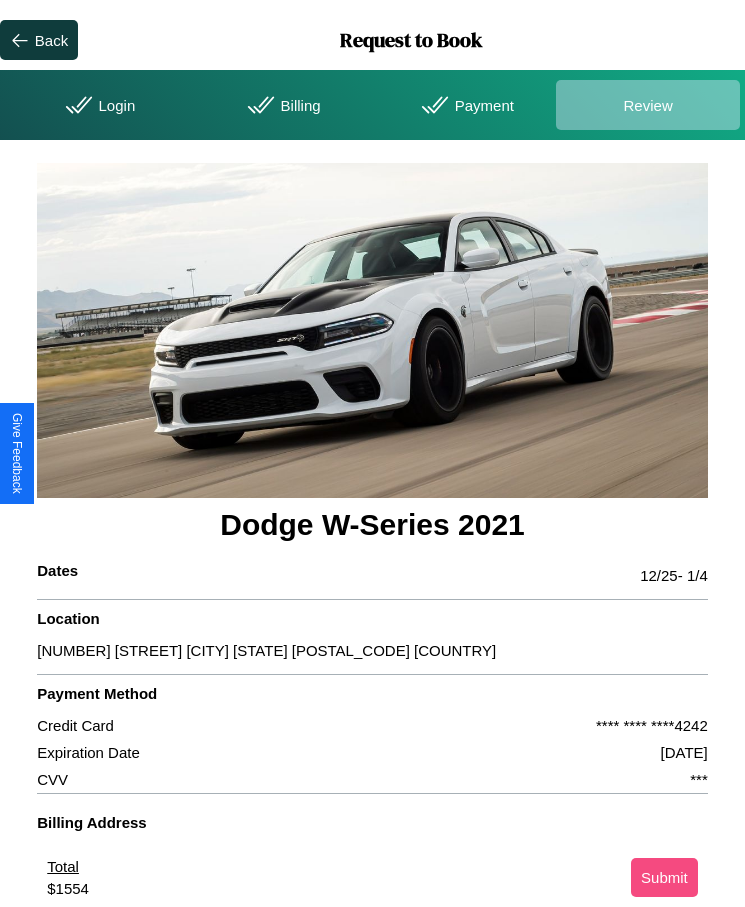 click on "Submit" at bounding box center (664, 877) 